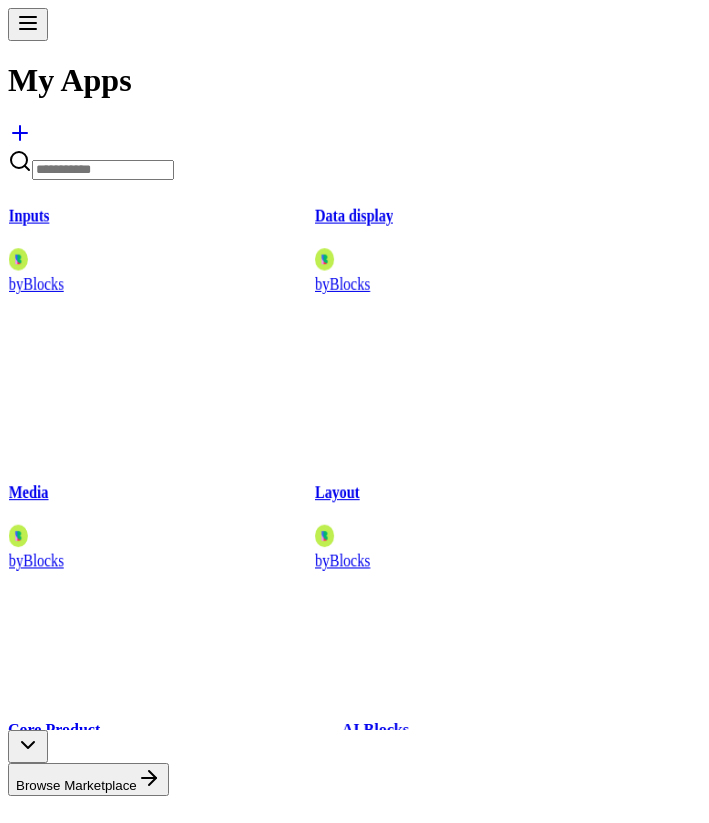 scroll, scrollTop: 0, scrollLeft: 0, axis: both 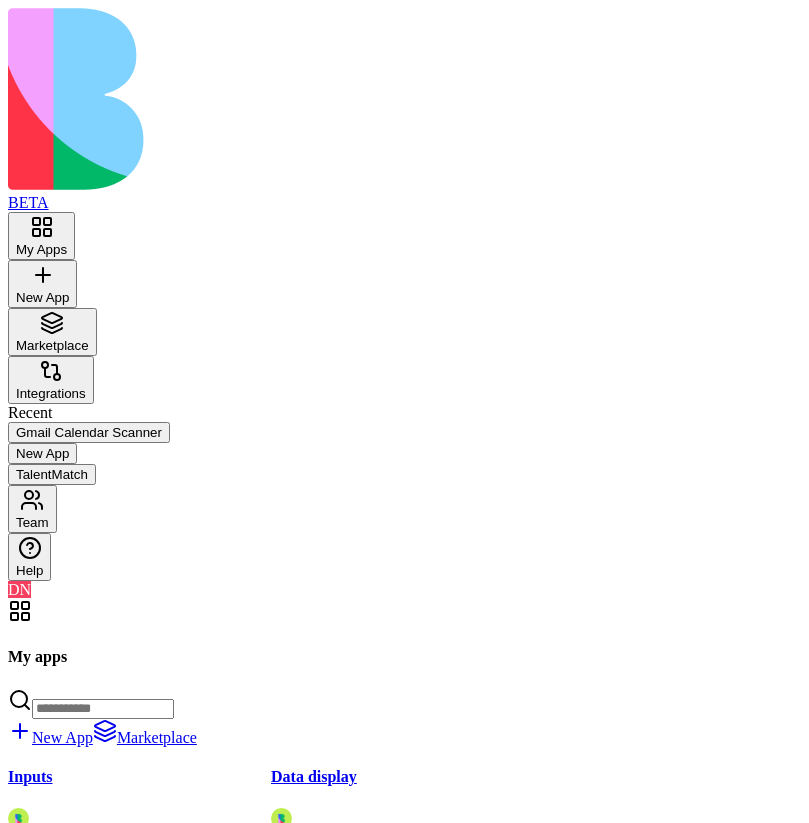 click on "Team" at bounding box center (32, 522) 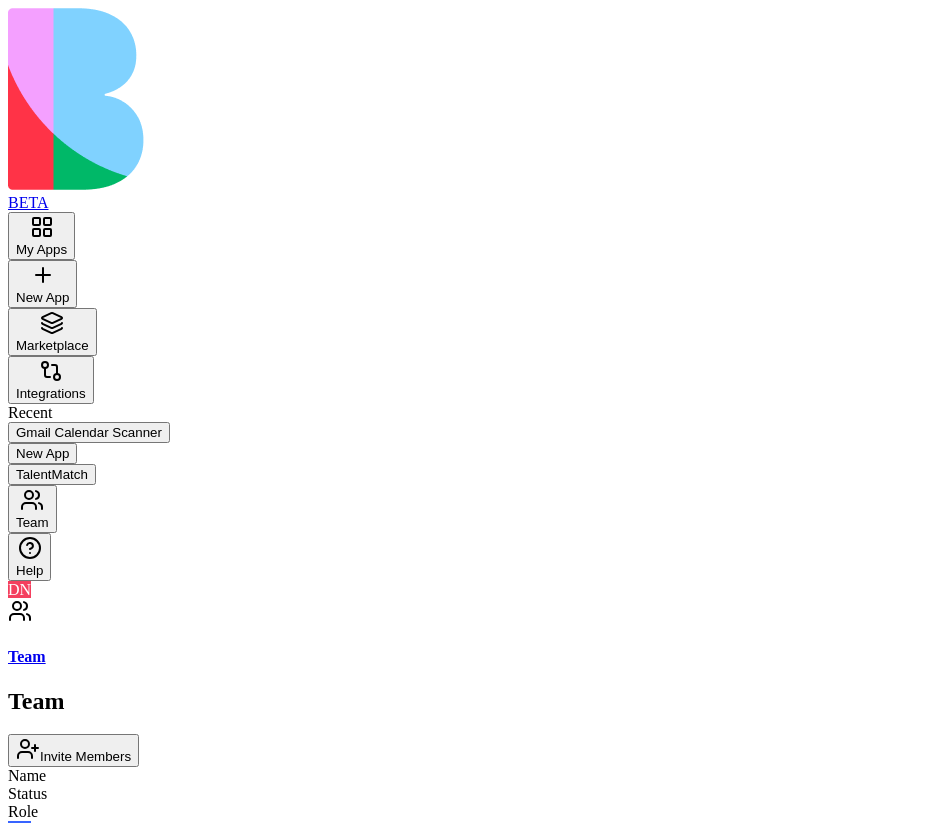 scroll, scrollTop: 0, scrollLeft: 0, axis: both 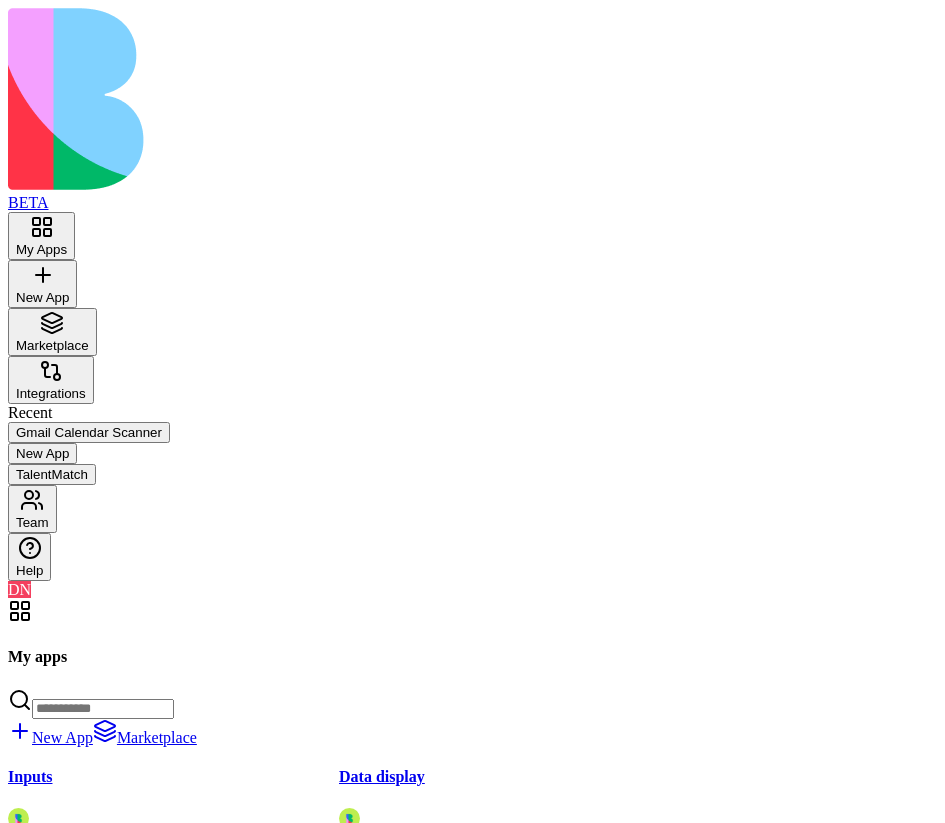 click at bounding box center (28, 1234) 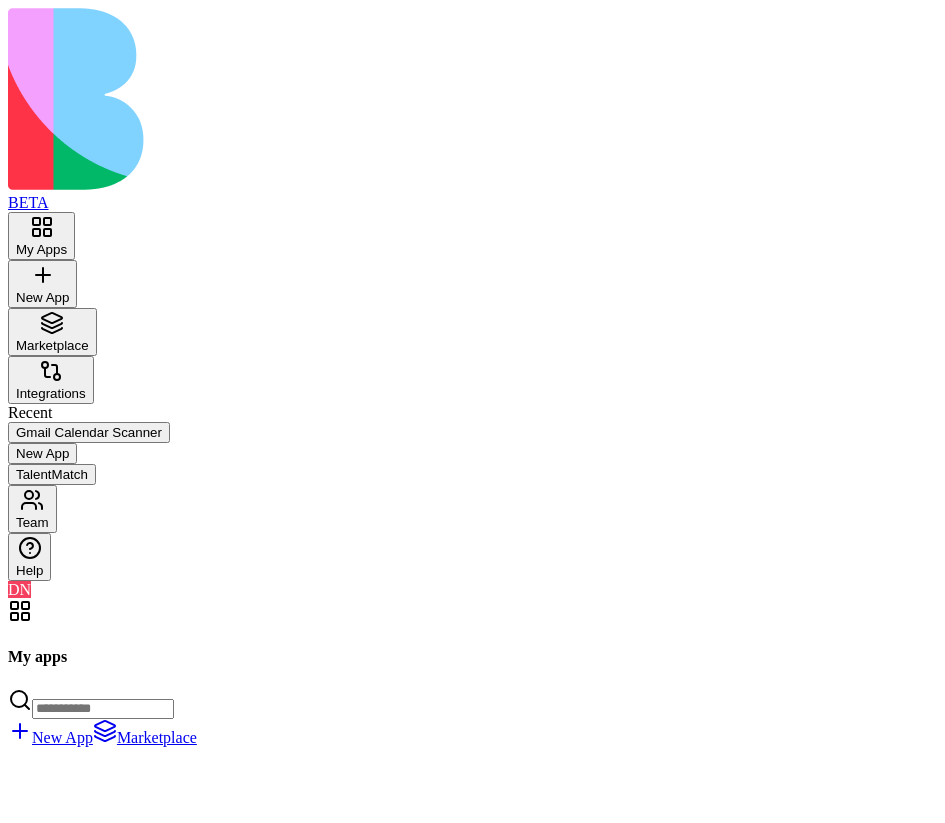 scroll, scrollTop: 207679, scrollLeft: 0, axis: vertical 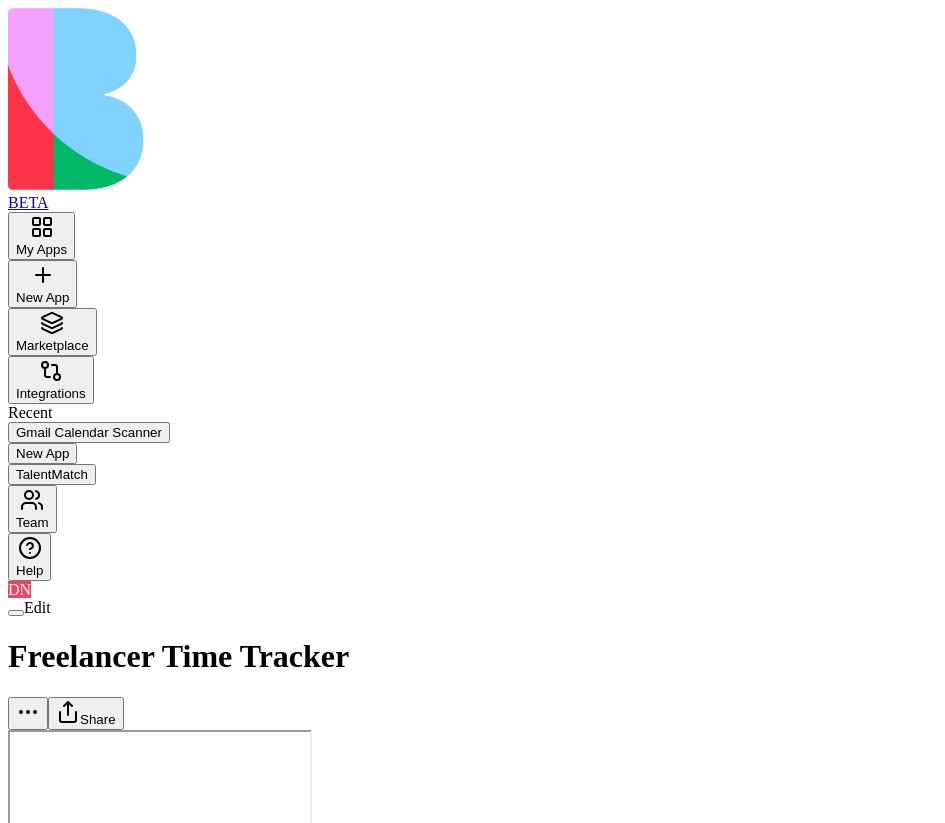 click on "My Apps" at bounding box center [41, 249] 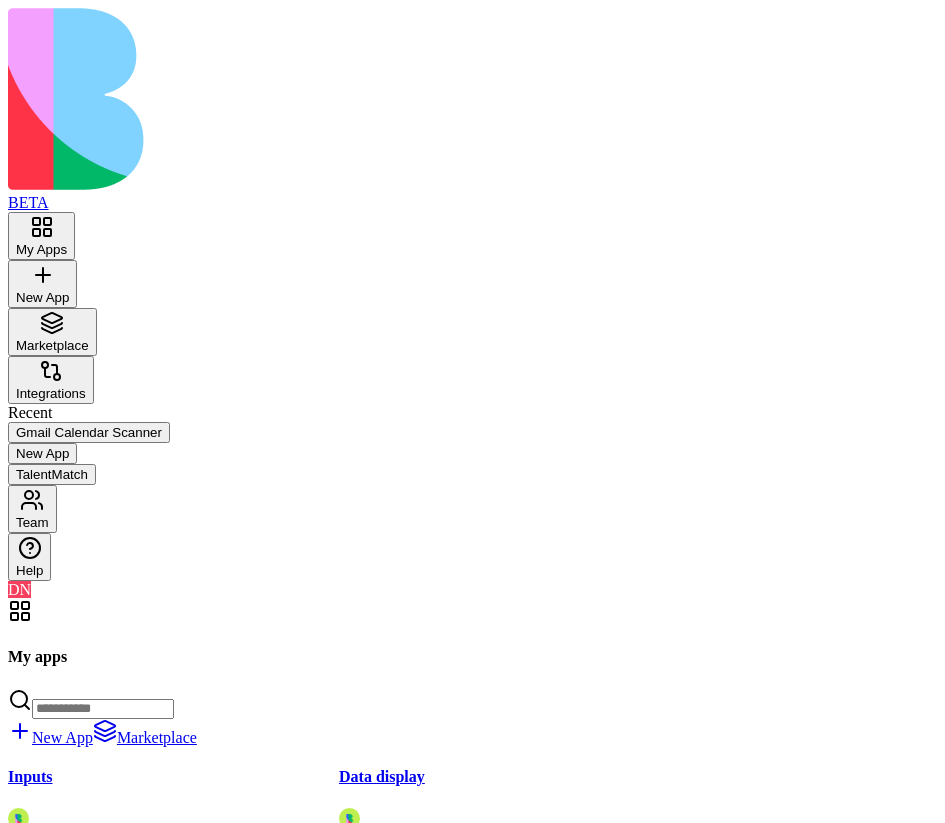 click at bounding box center [28, 1234] 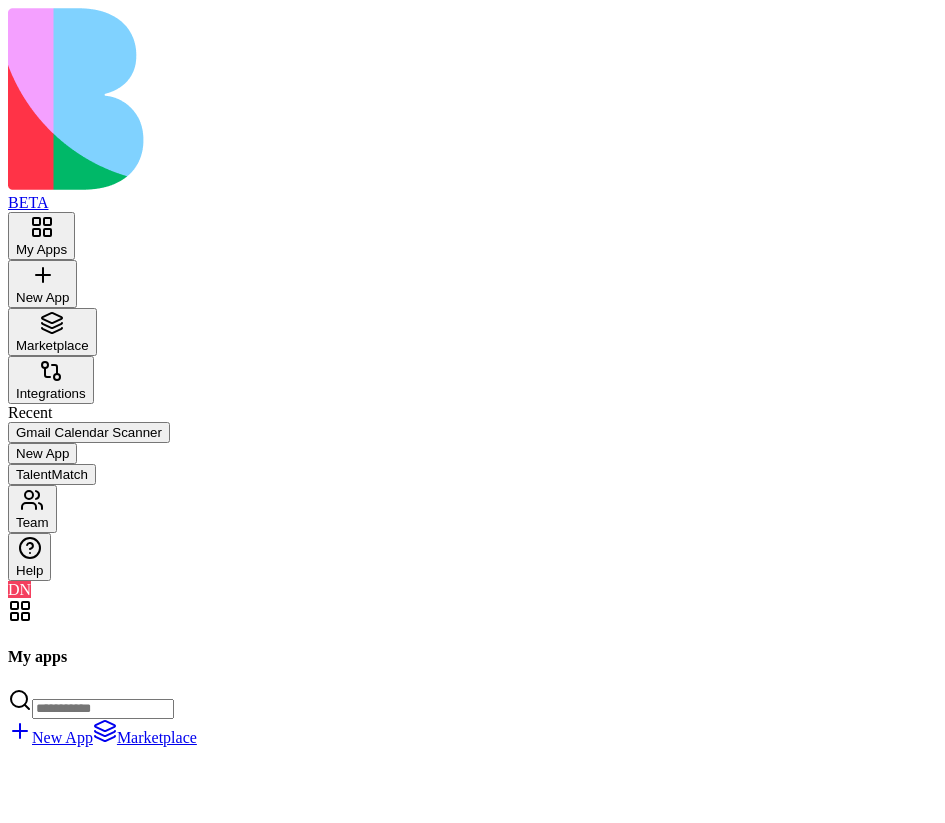 scroll, scrollTop: 208969, scrollLeft: 0, axis: vertical 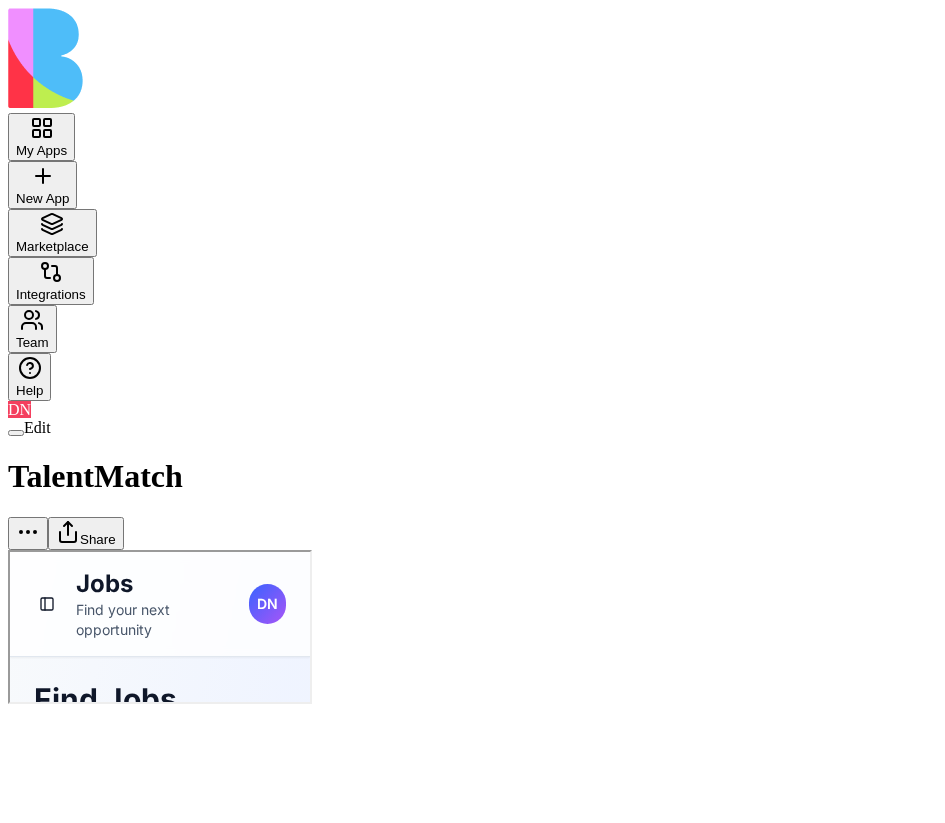 click on "Share" at bounding box center [86, 533] 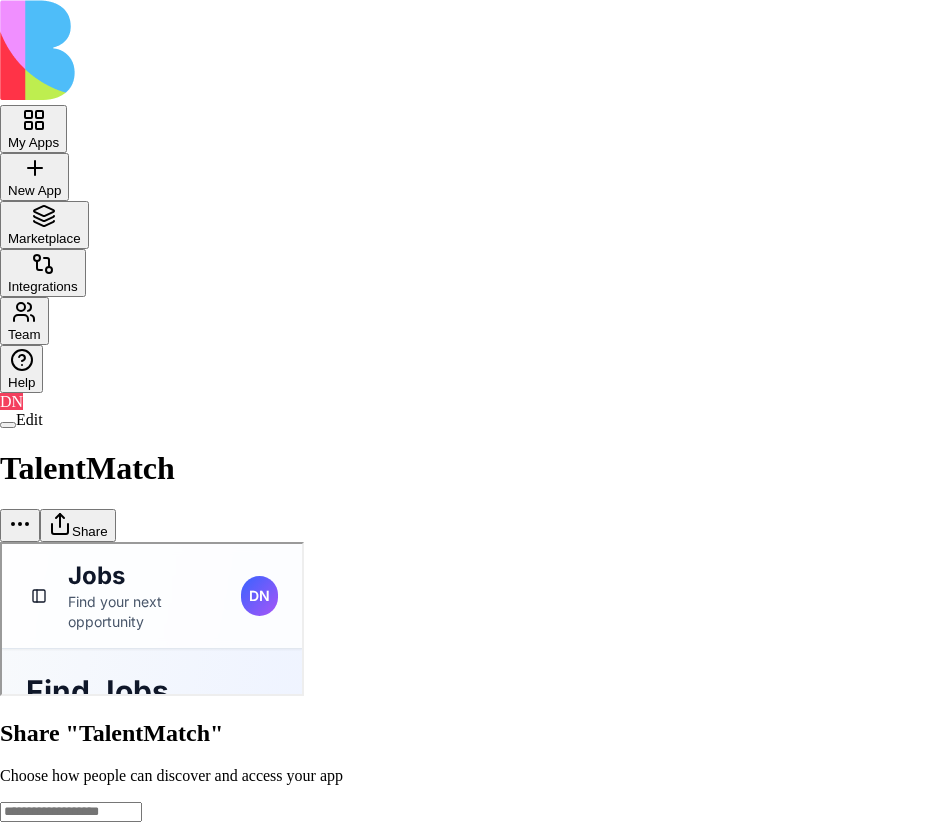 scroll, scrollTop: 0, scrollLeft: 0, axis: both 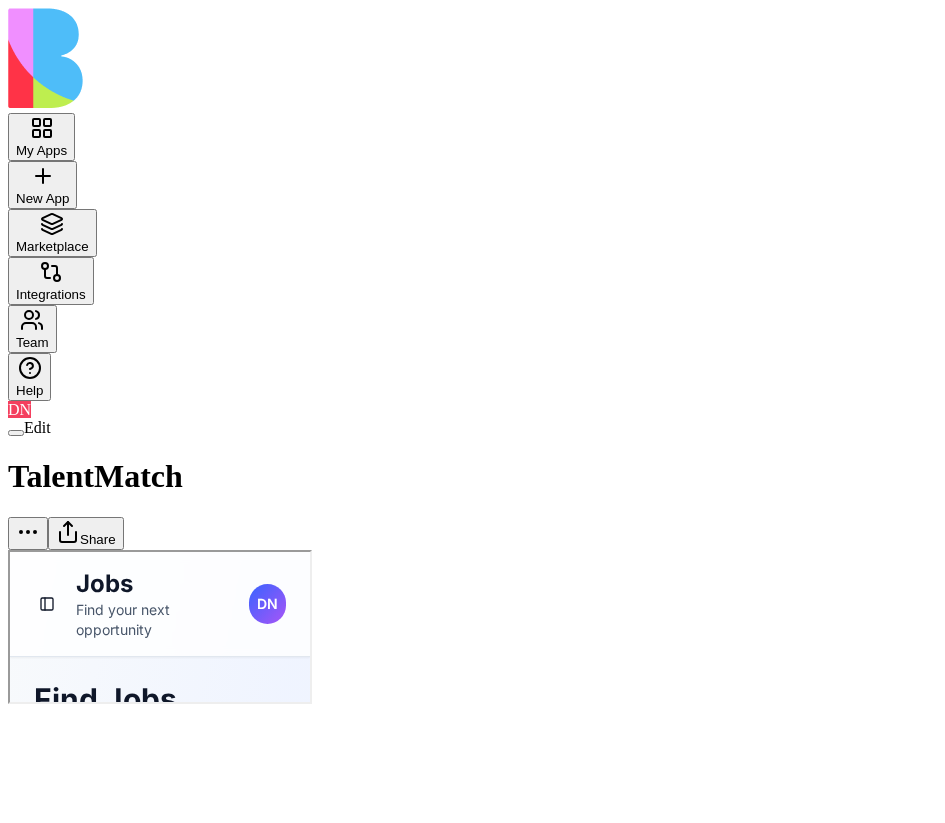 click at bounding box center (16, 433) 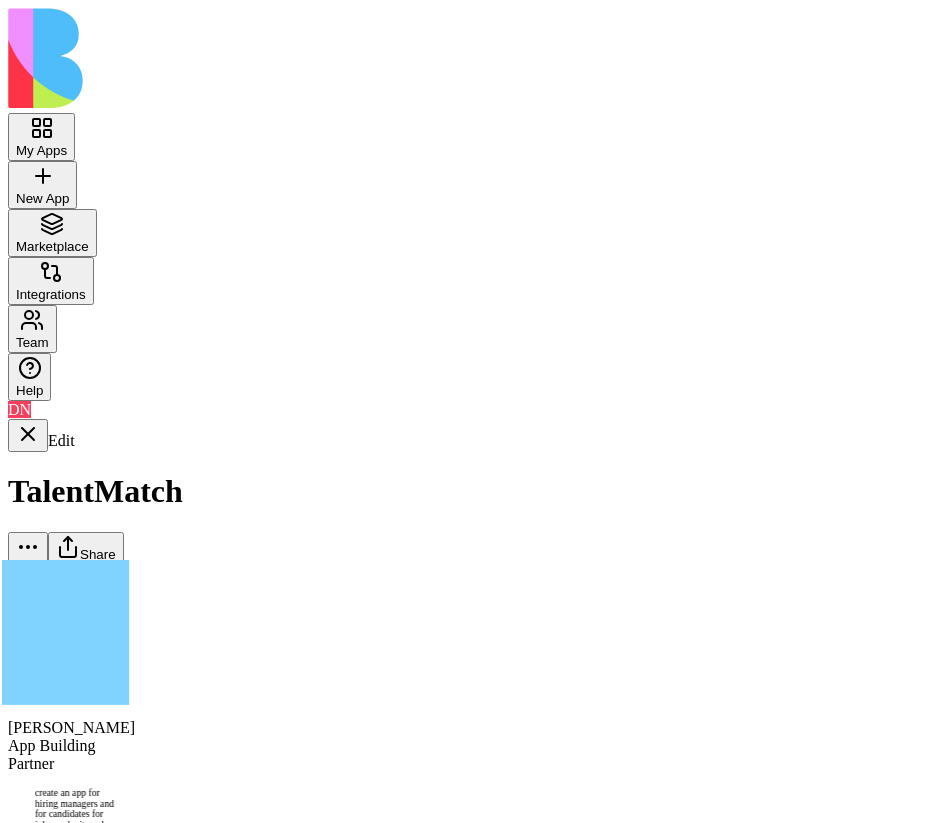 scroll, scrollTop: 936, scrollLeft: 0, axis: vertical 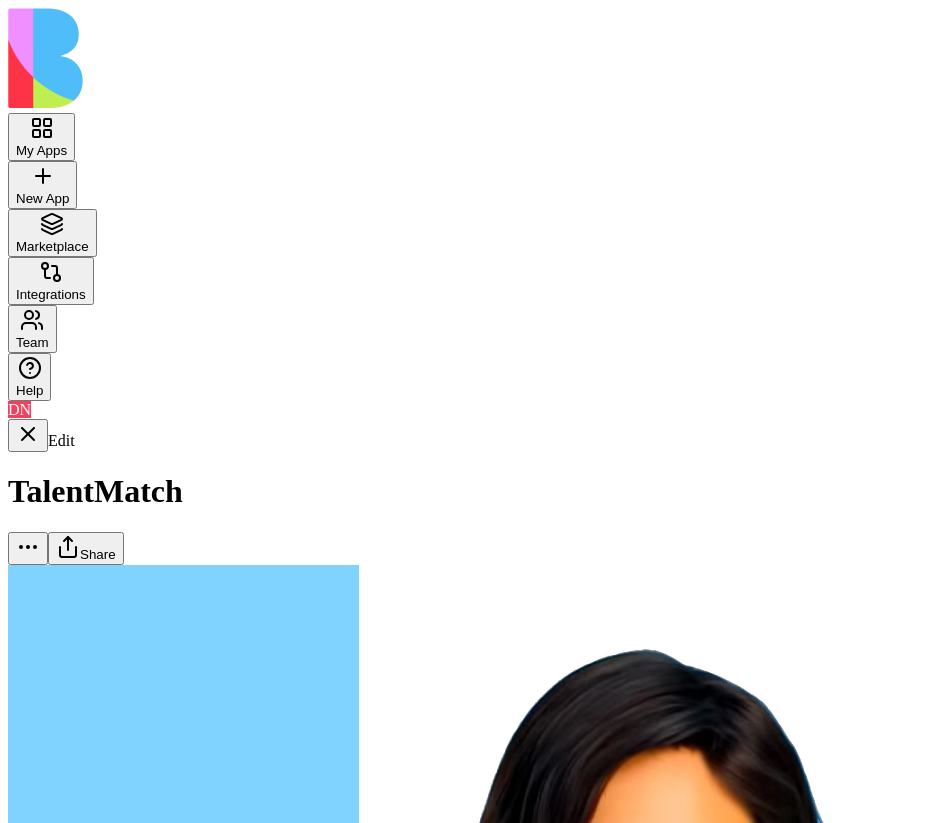 click on "Edit" at bounding box center (472, 435) 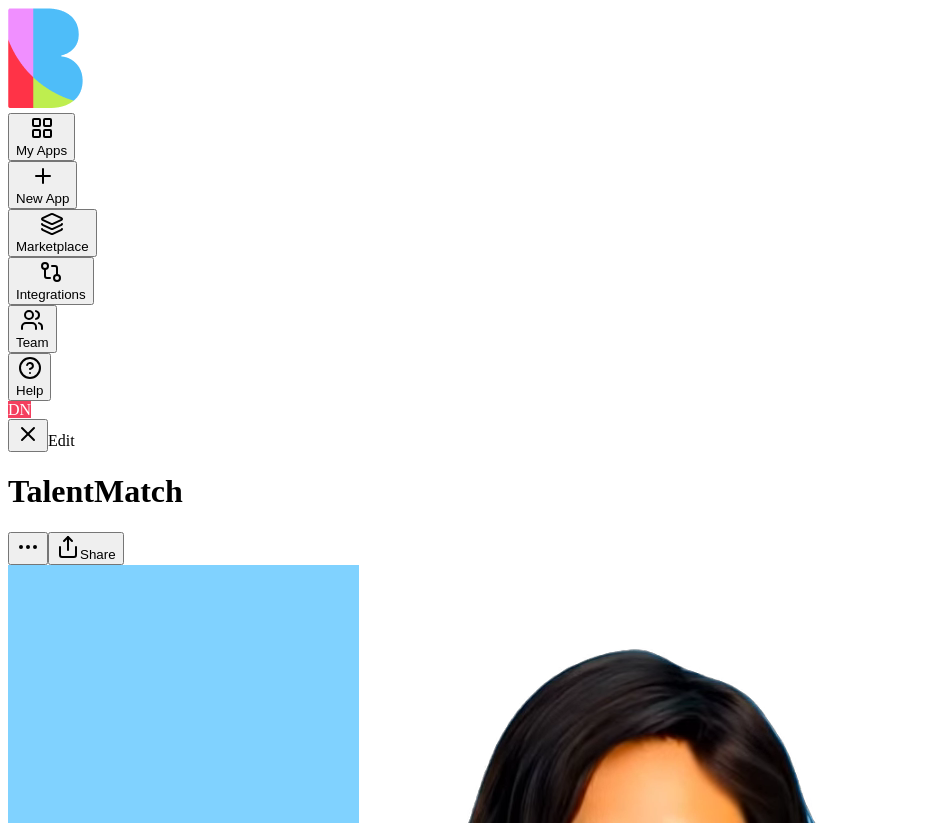 click at bounding box center [648, 925] 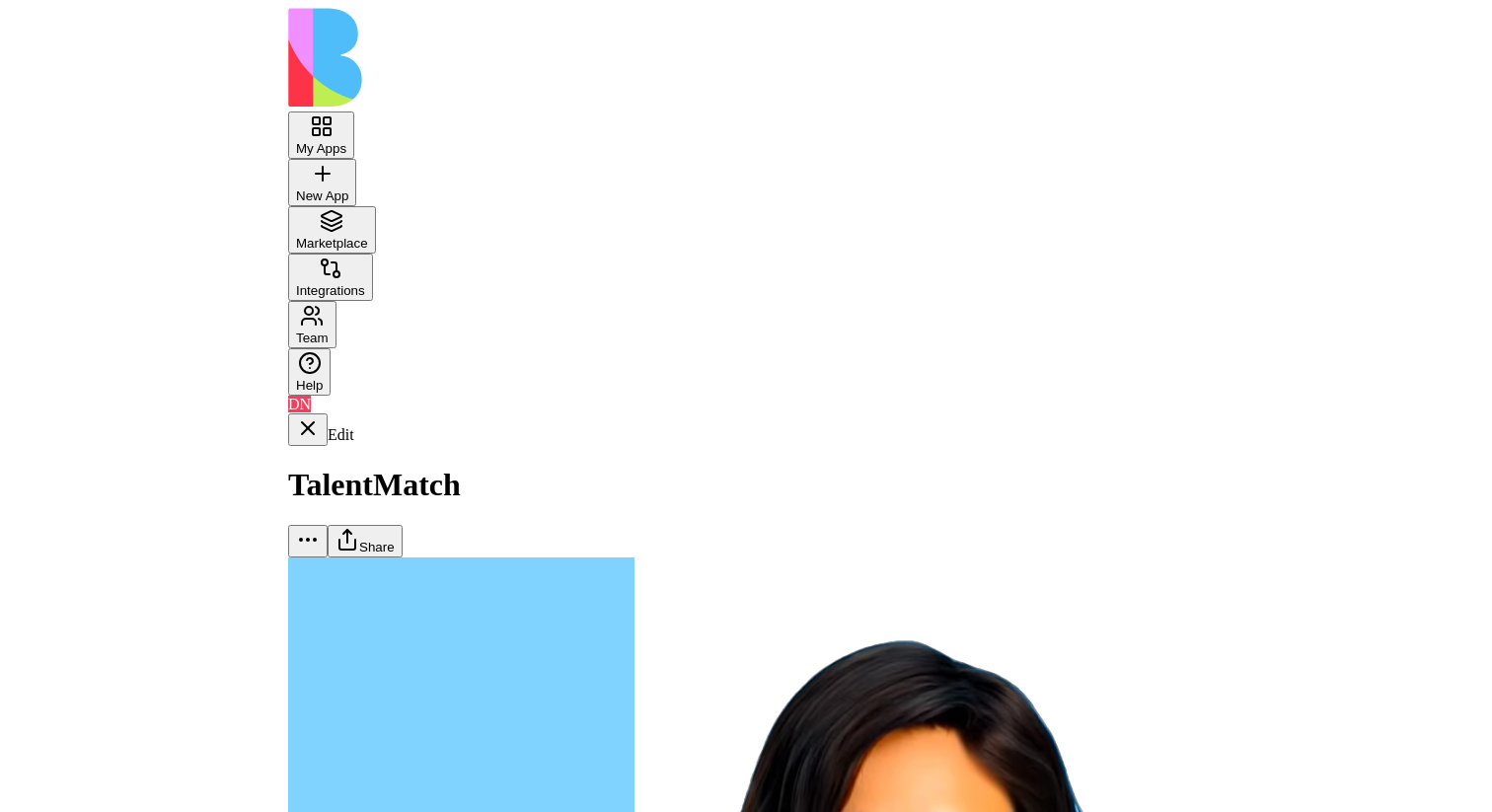 scroll, scrollTop: 844, scrollLeft: 0, axis: vertical 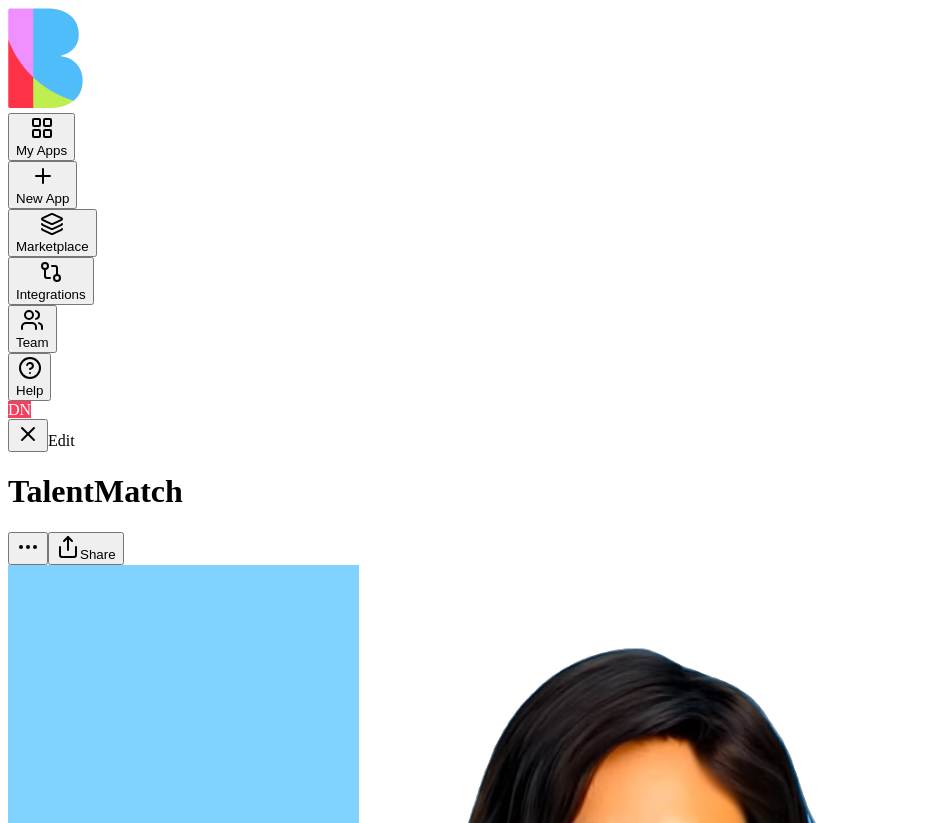 click at bounding box center (28, 6563) 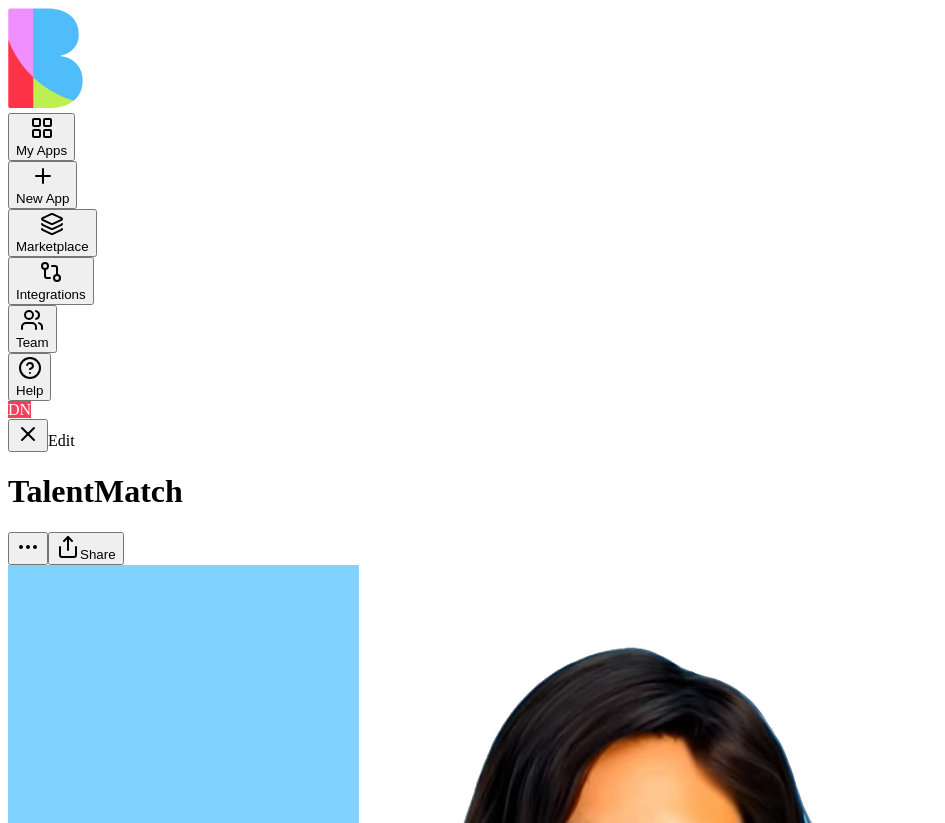 click at bounding box center [188, 6595] 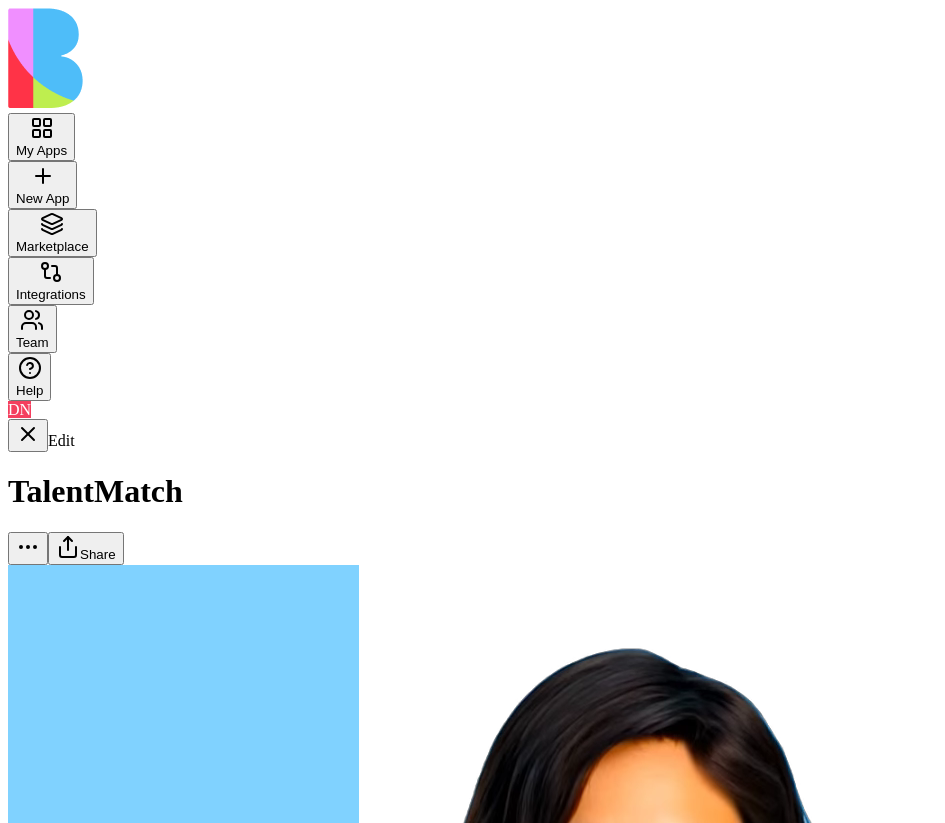 type 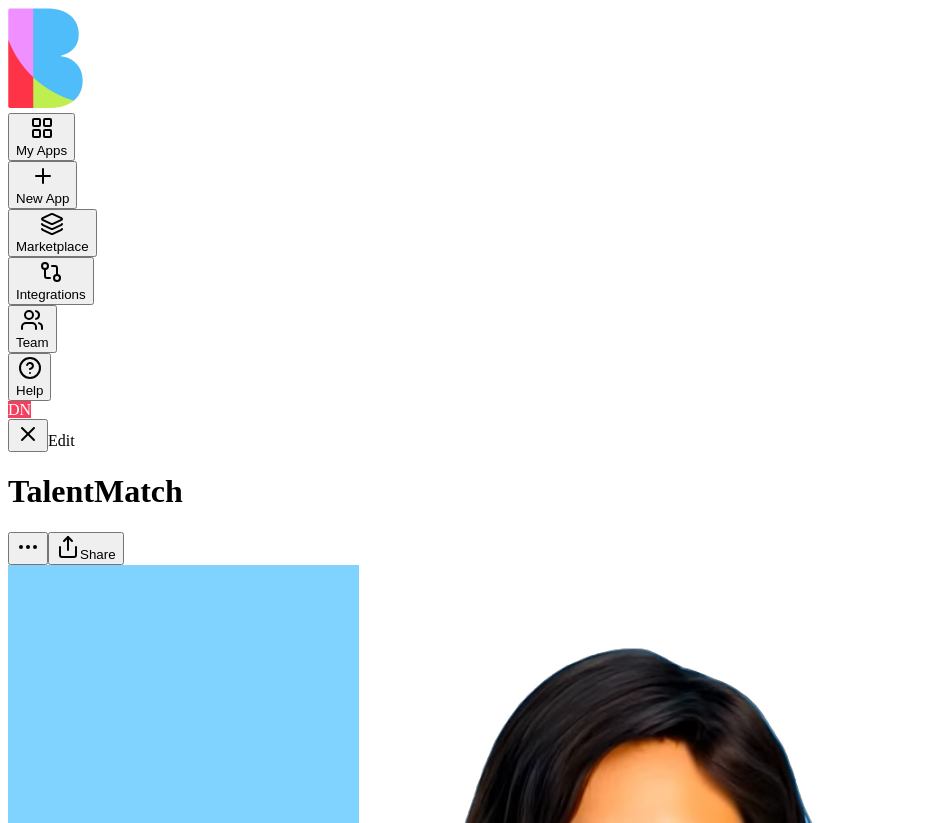 type 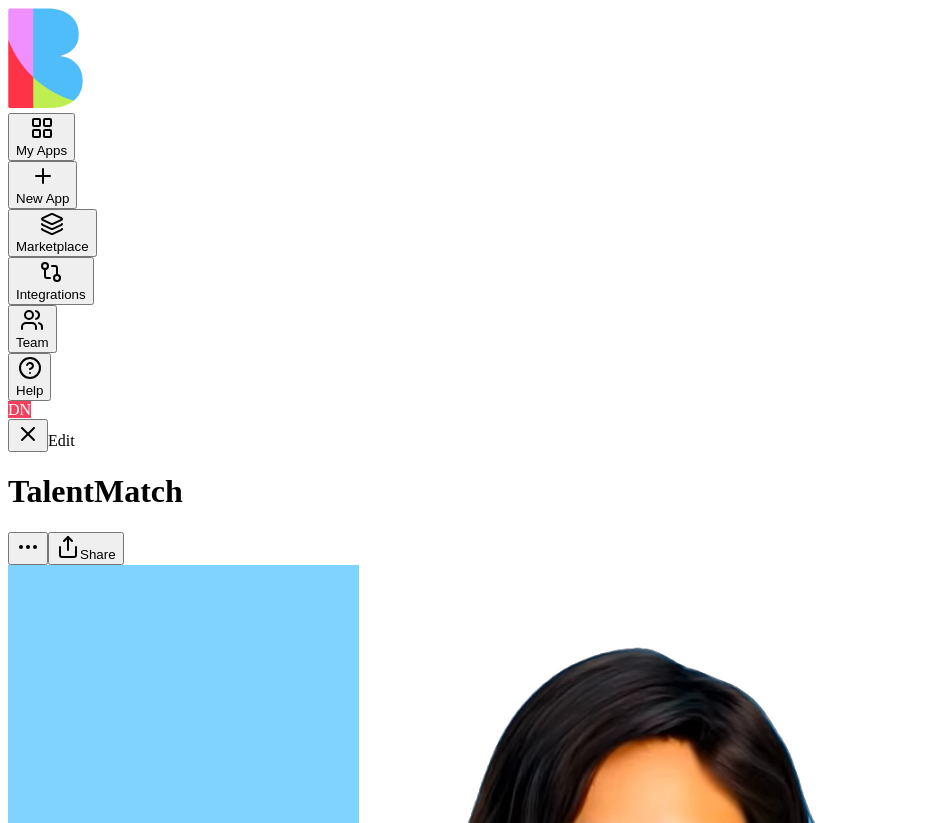 click on "Publish" at bounding box center [119, 6630] 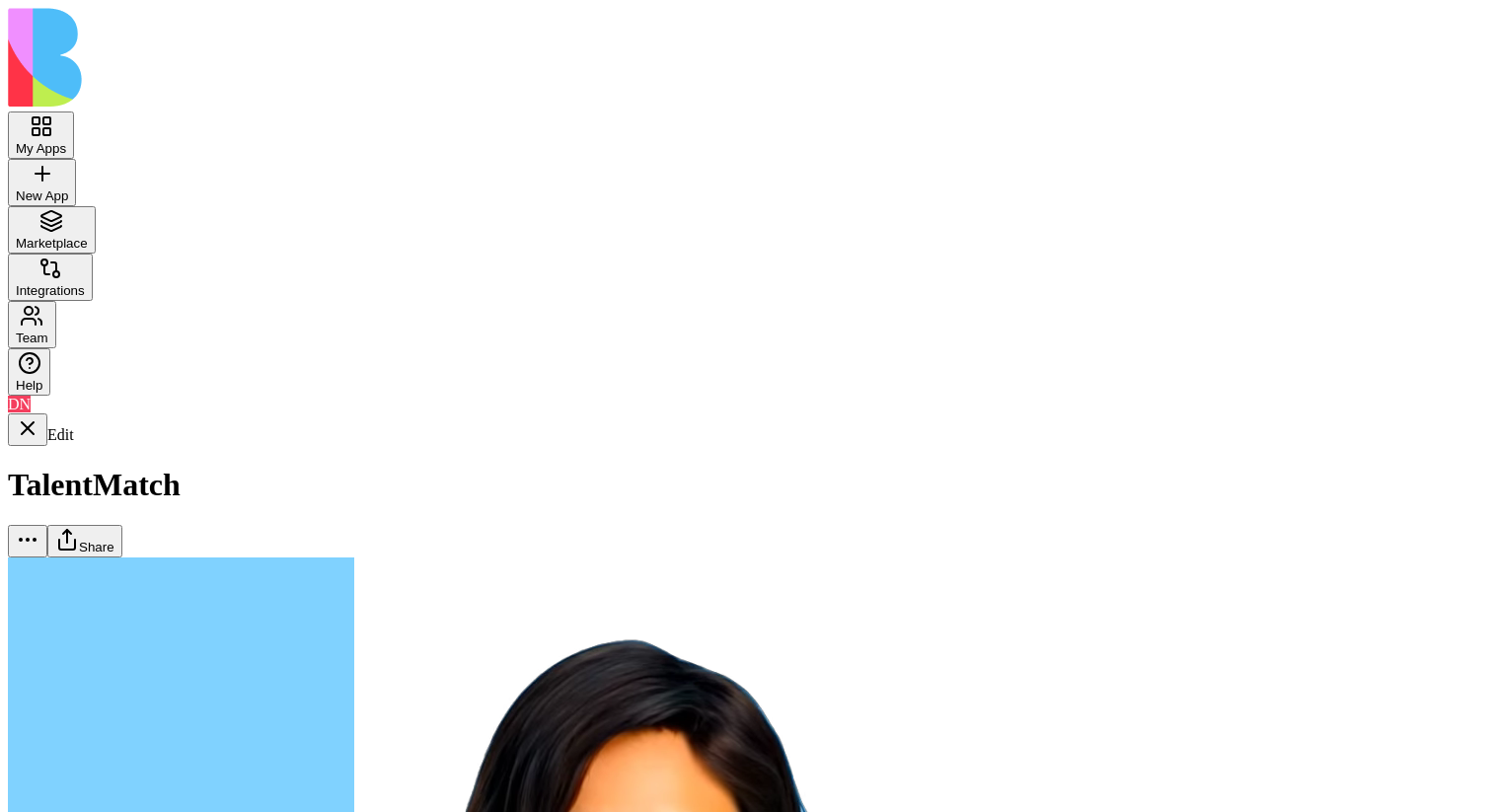 click on "My Apps New App
To pick up a draggable item, press the space bar.
While dragging, use the arrow keys to move the item.
Press space again to drop the item in its new position, or press escape to cancel.
Marketplace Integrations Team Help DN Edit TalentMatch Share create an app for hiring managers and for candidates for jobs, make it cool,
Undo D 15:05 🚀 Dream Job Matchmaker Coming Up!
Hi there! I'm Ella, and I'm going to build you a sleek hiring platform that connects candidates with their dream jobs and helps hiring managers find perfect talent. Let's make the hiring process fun again!
First, I'll create the data structure for our app. Setting up your data structure Now, let's create roles for our hiring managers and candidates: Creating roles Let's add some sample job data: Now, let's implement our app with all the necessary pages and functionality: Naming the app Working on the "AppLayout"  Working on the "Jobs" page Working on the "Applications" page Working on the "Dashboard" page" at bounding box center [746, 3677] 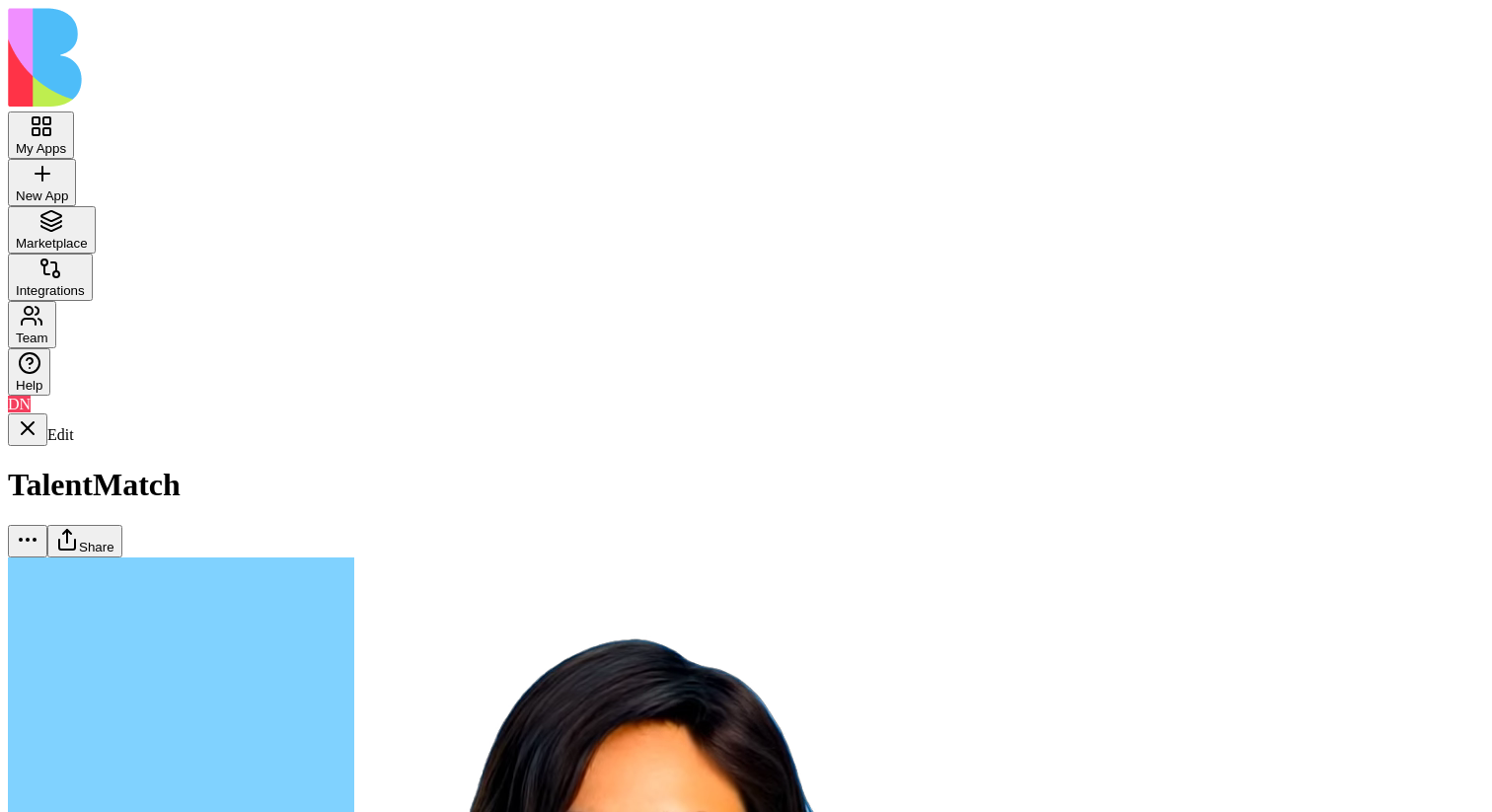 click on "My Apps New App
To pick up a draggable item, press the space bar.
While dragging, use the arrow keys to move the item.
Press space again to drop the item in its new position, or press escape to cancel.
Marketplace Integrations Team Help DN Edit TalentMatch Share create an app for hiring managers and for candidates for jobs, make it cool,
Undo D 15:05 🚀 Dream Job Matchmaker Coming Up!
Hi there! I'm Ella, and I'm going to build you a sleek hiring platform that connects candidates with their dream jobs and helps hiring managers find perfect talent. Let's make the hiring process fun again!
First, I'll create the data structure for our app. Setting up your data structure Now, let's create roles for our hiring managers and candidates: Creating roles Let's add some sample job data: Now, let's implement our app with all the necessary pages and functionality: Naming the app Working on the "AppLayout"  Working on the "Jobs" page Working on the "Applications" page Working on the "Dashboard" page" at bounding box center (746, 3677) 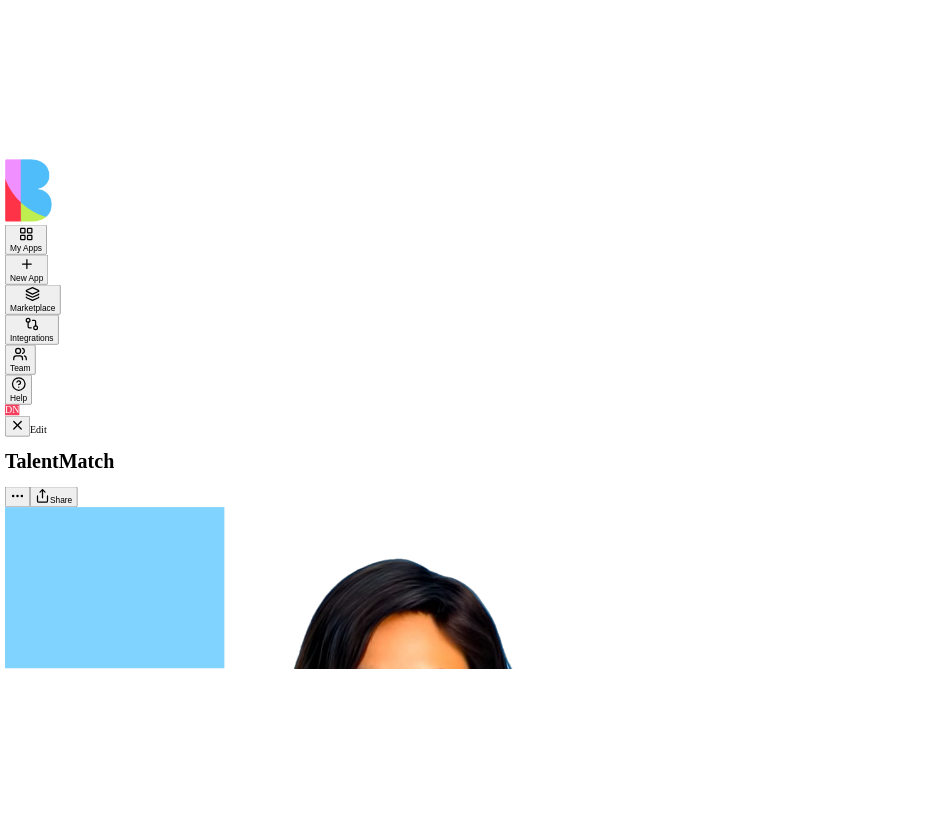 scroll, scrollTop: 0, scrollLeft: 0, axis: both 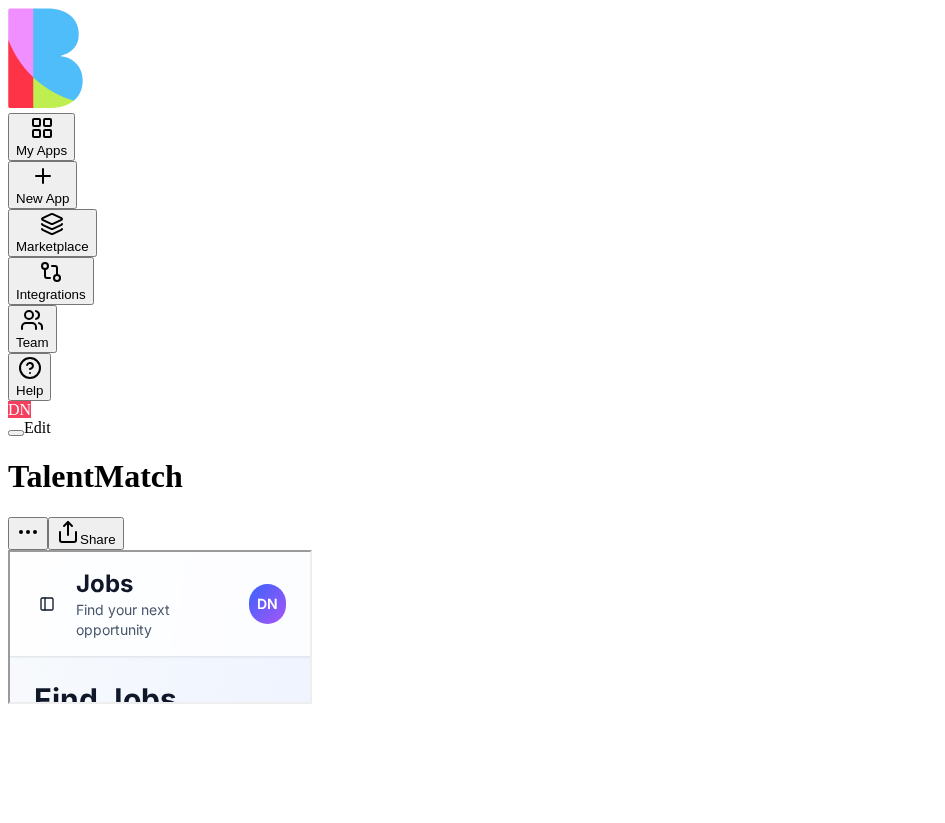 click on "Dashboard" at bounding box center [8, 549] 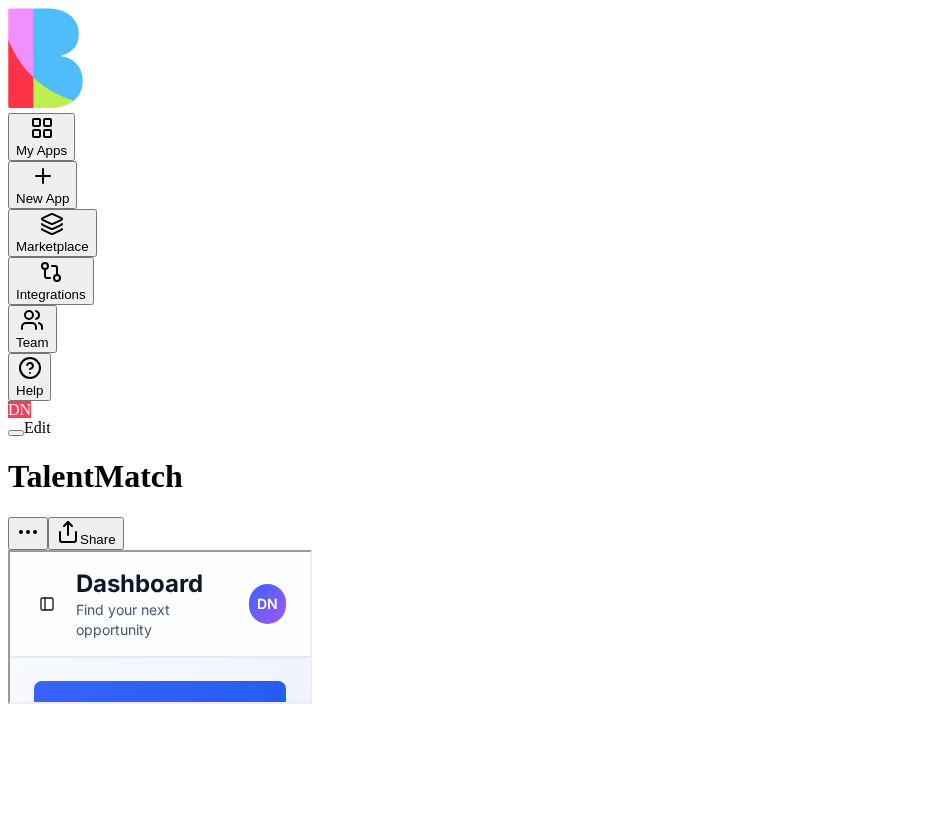 click on "Jobs" at bounding box center (8, 549) 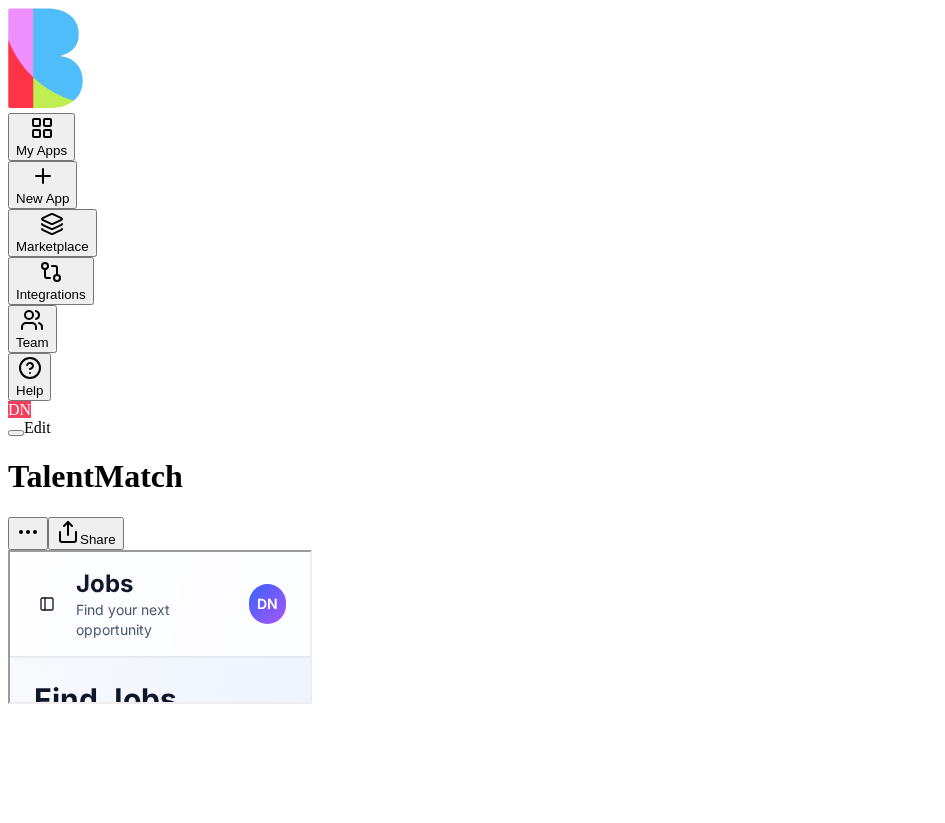 click on "Applications" at bounding box center [8, 549] 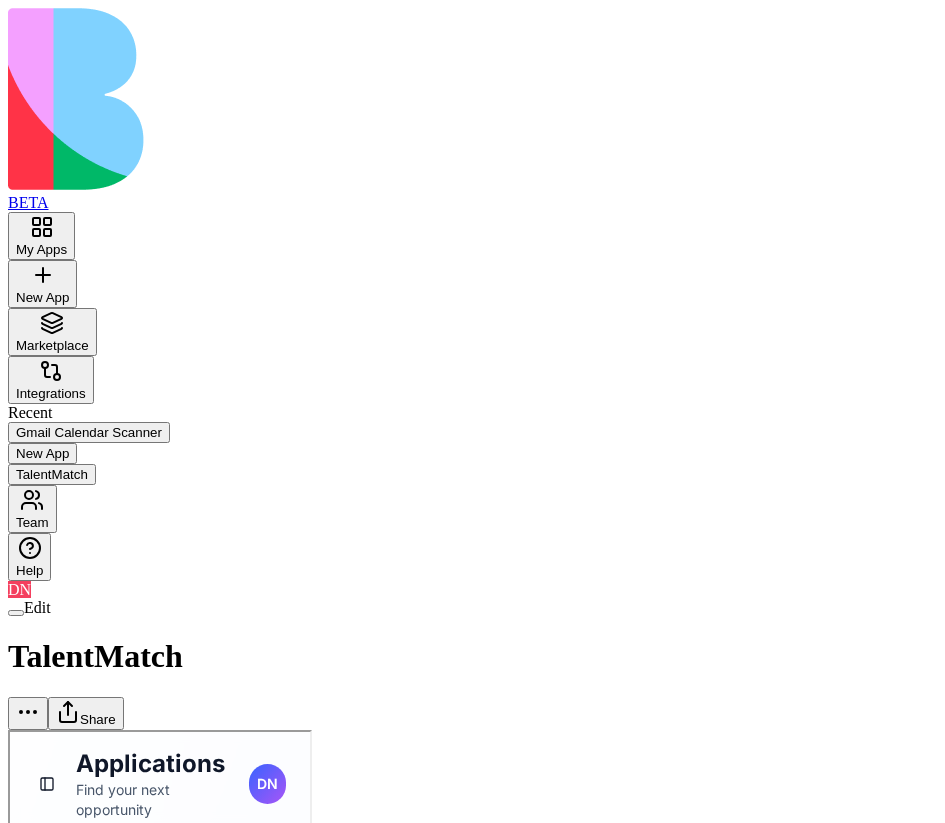 click on "My Apps" at bounding box center [41, 236] 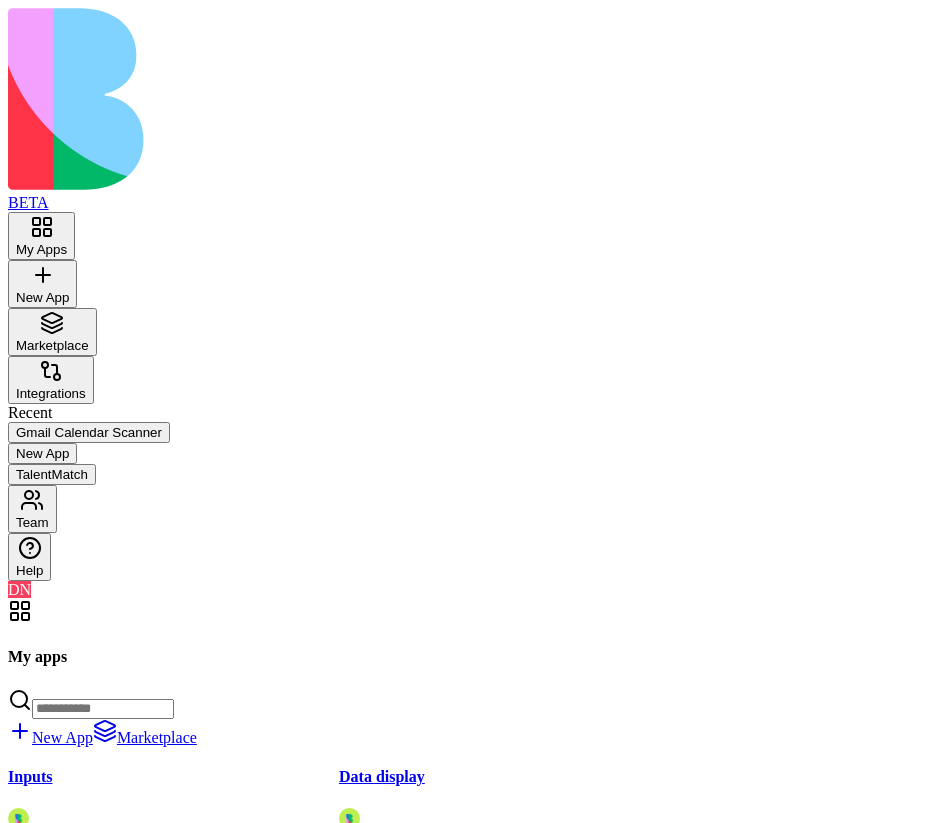click at bounding box center (28, 1234) 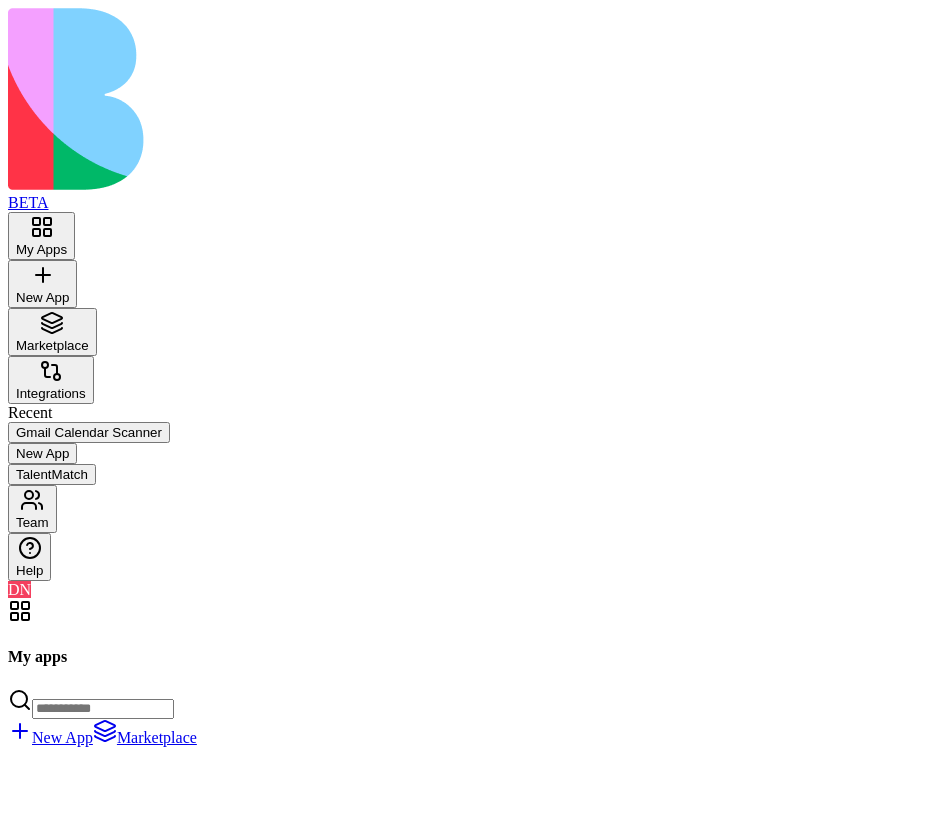 scroll, scrollTop: 208969, scrollLeft: 0, axis: vertical 